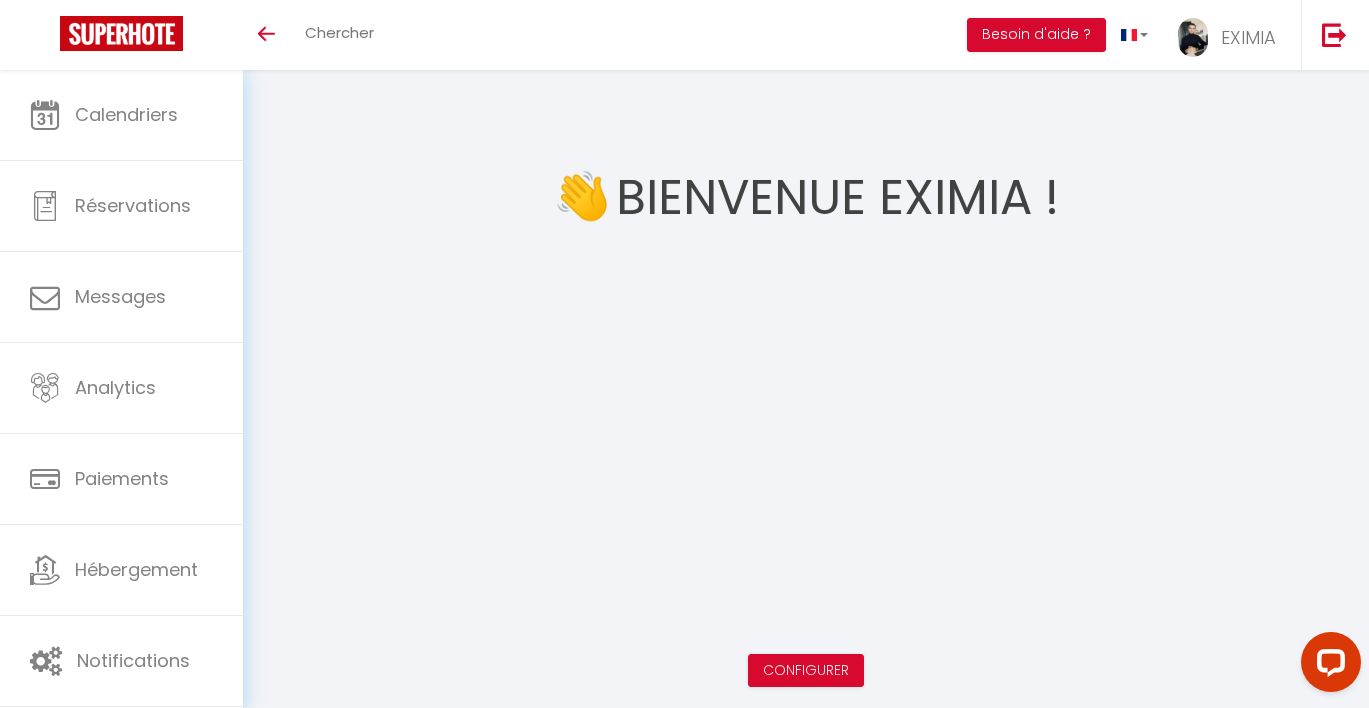 scroll, scrollTop: 0, scrollLeft: 0, axis: both 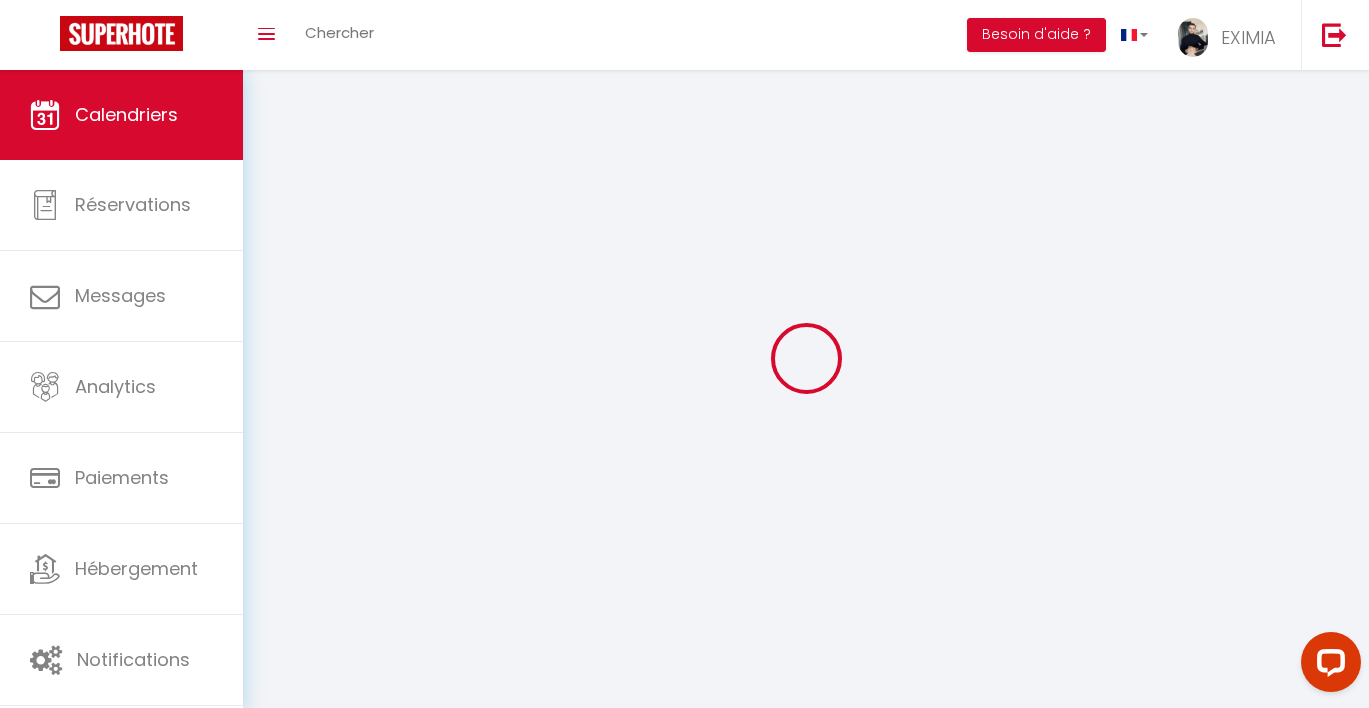click on "Calendriers" at bounding box center (121, 115) 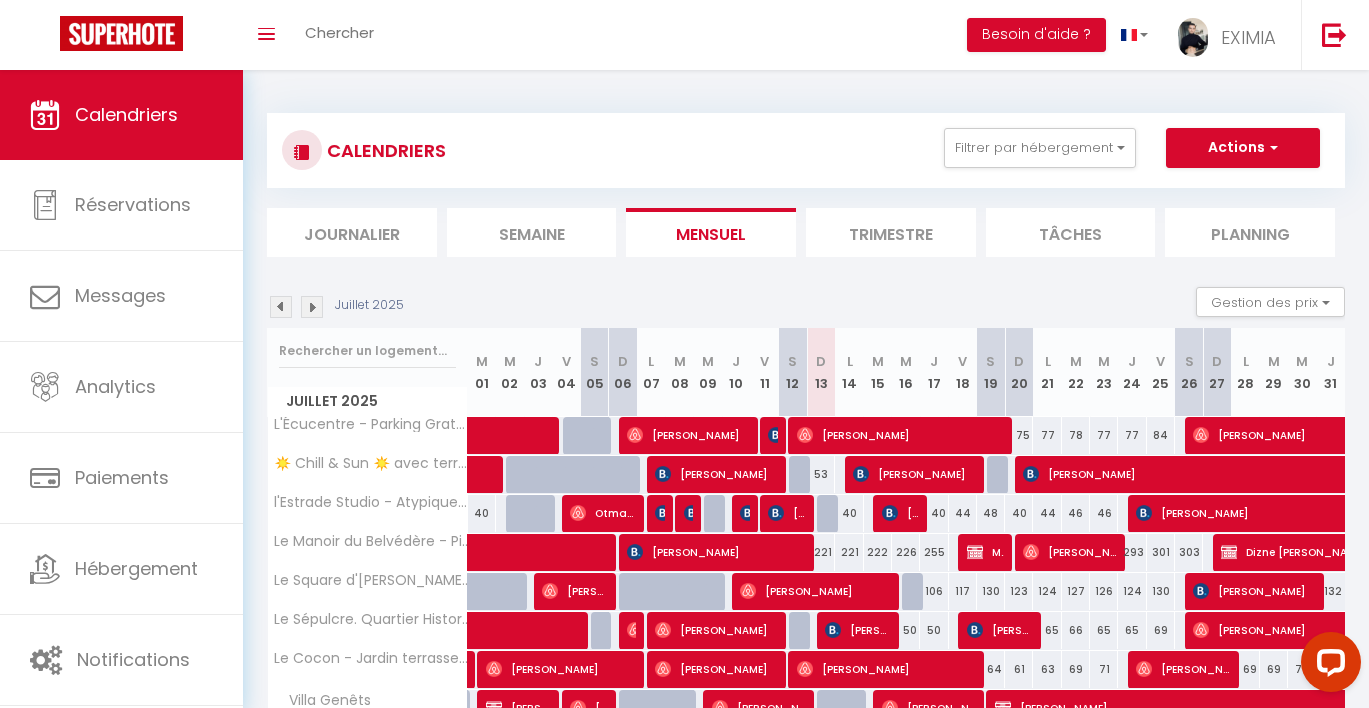 click on "222" at bounding box center [878, 552] 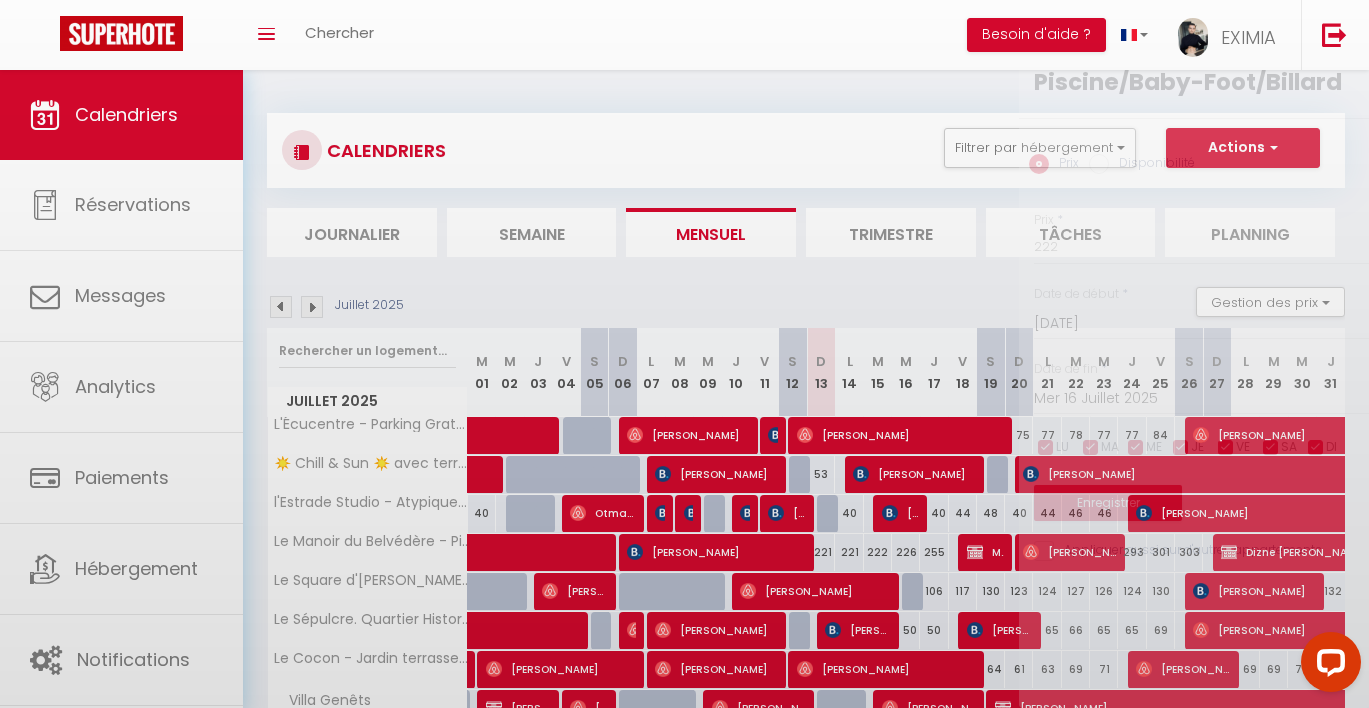 click at bounding box center (684, 354) 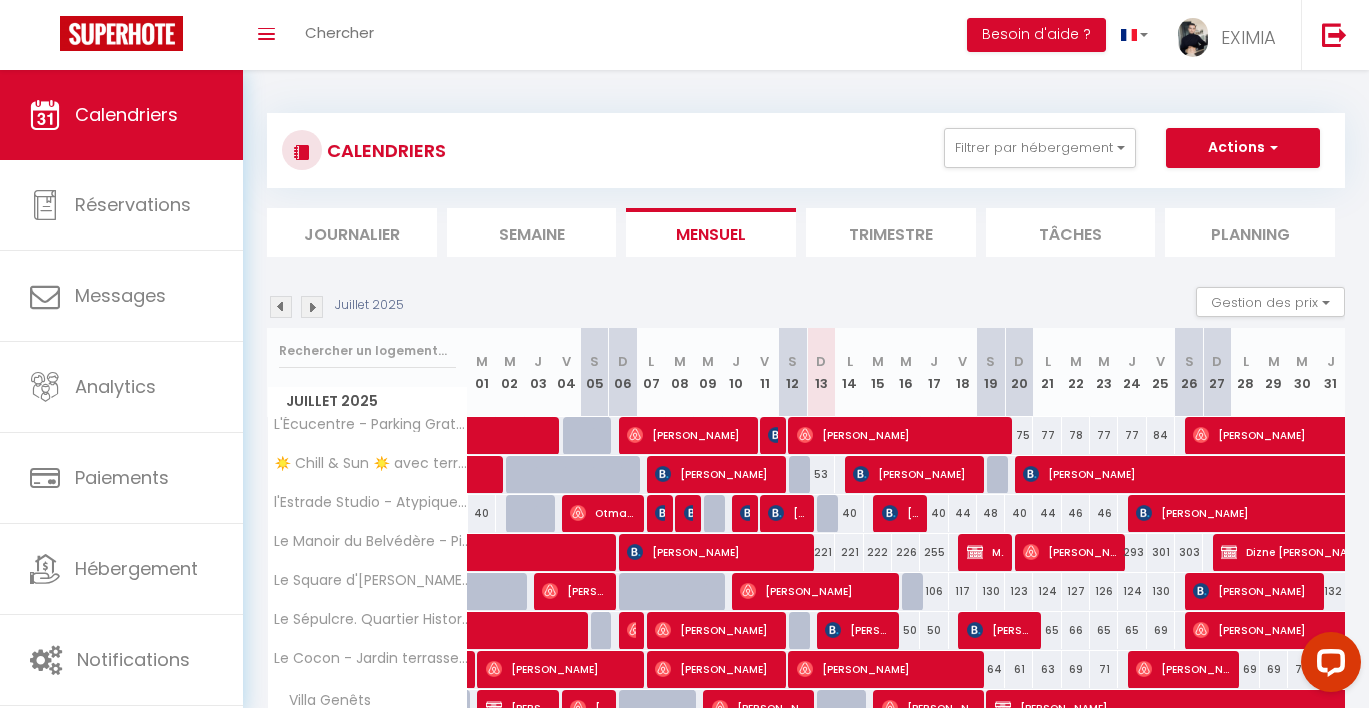 click at bounding box center [890, 513] 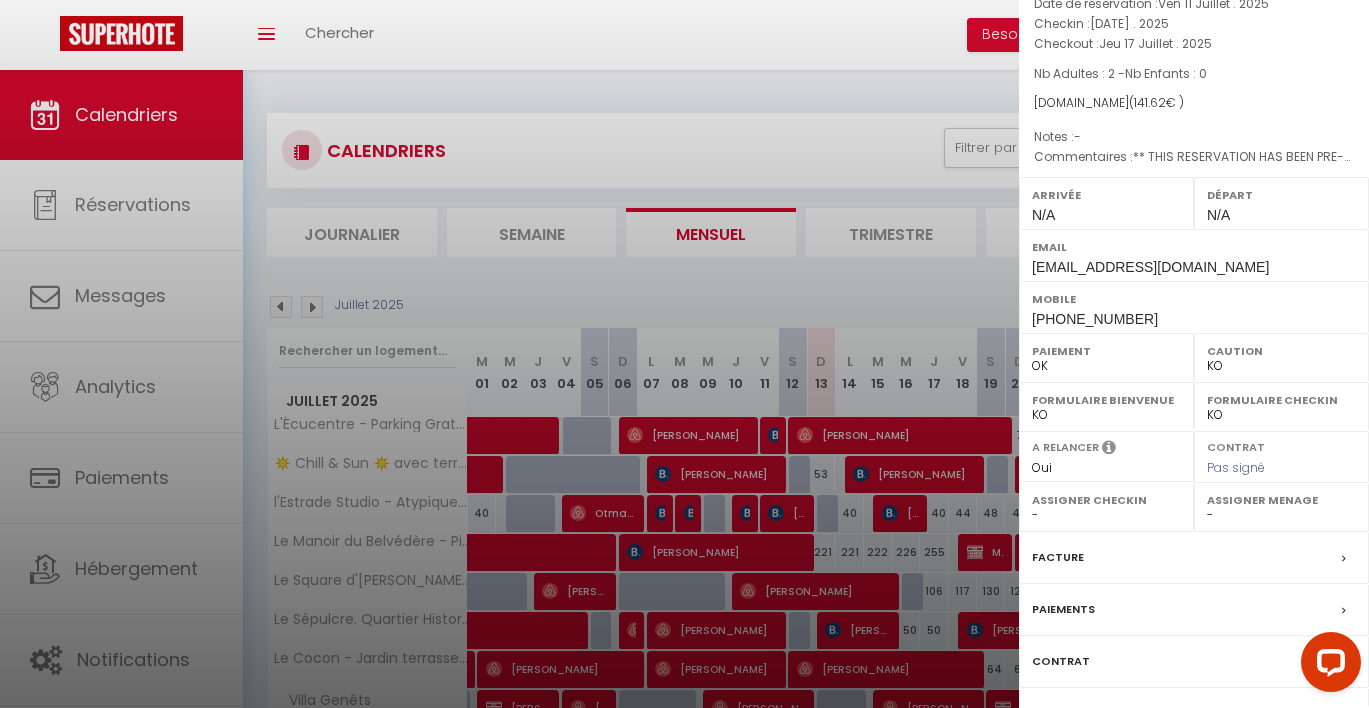 scroll, scrollTop: 238, scrollLeft: 0, axis: vertical 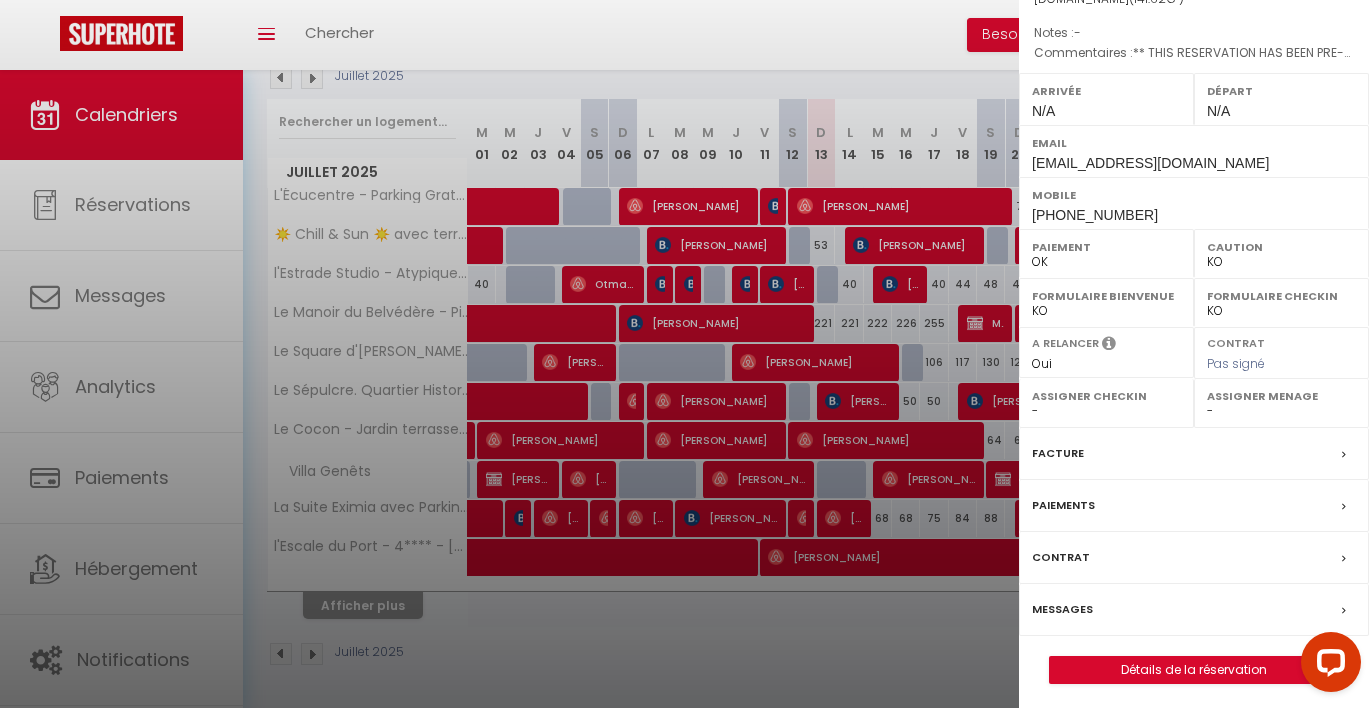 click on "Messages" at bounding box center (1194, 610) 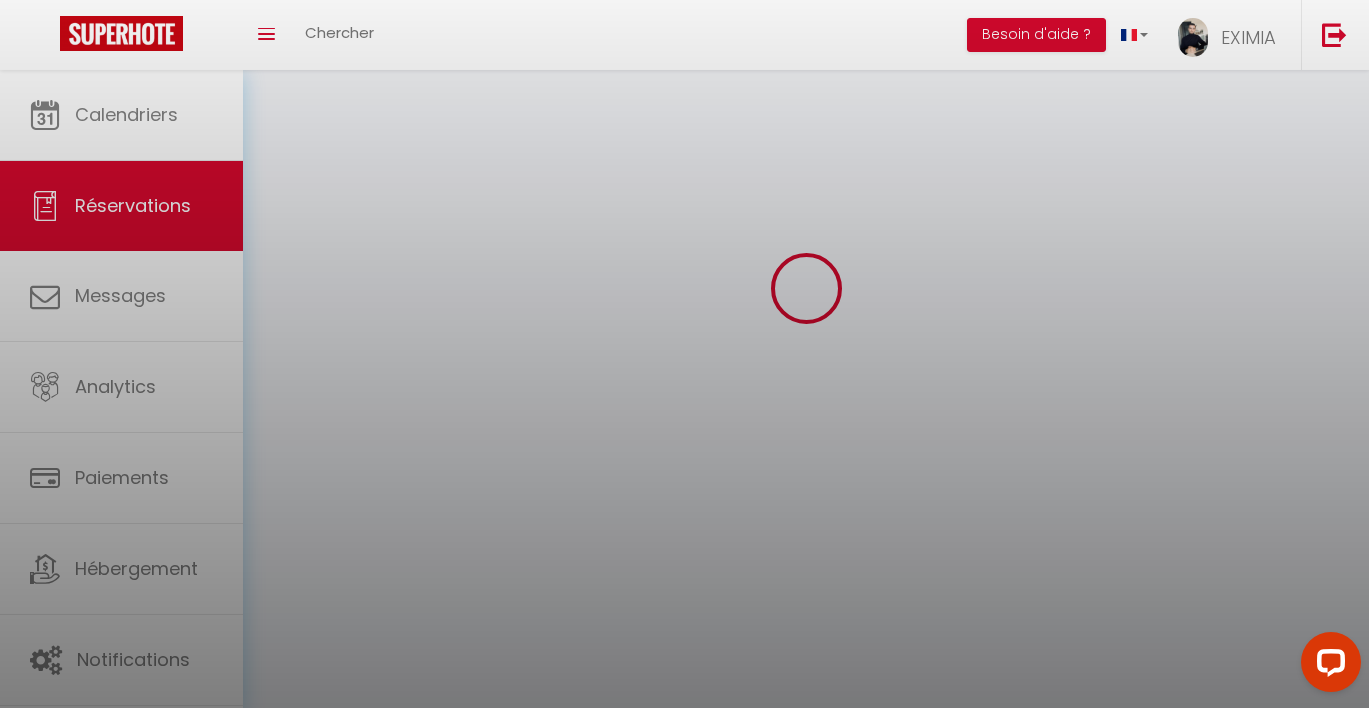 scroll, scrollTop: 0, scrollLeft: 0, axis: both 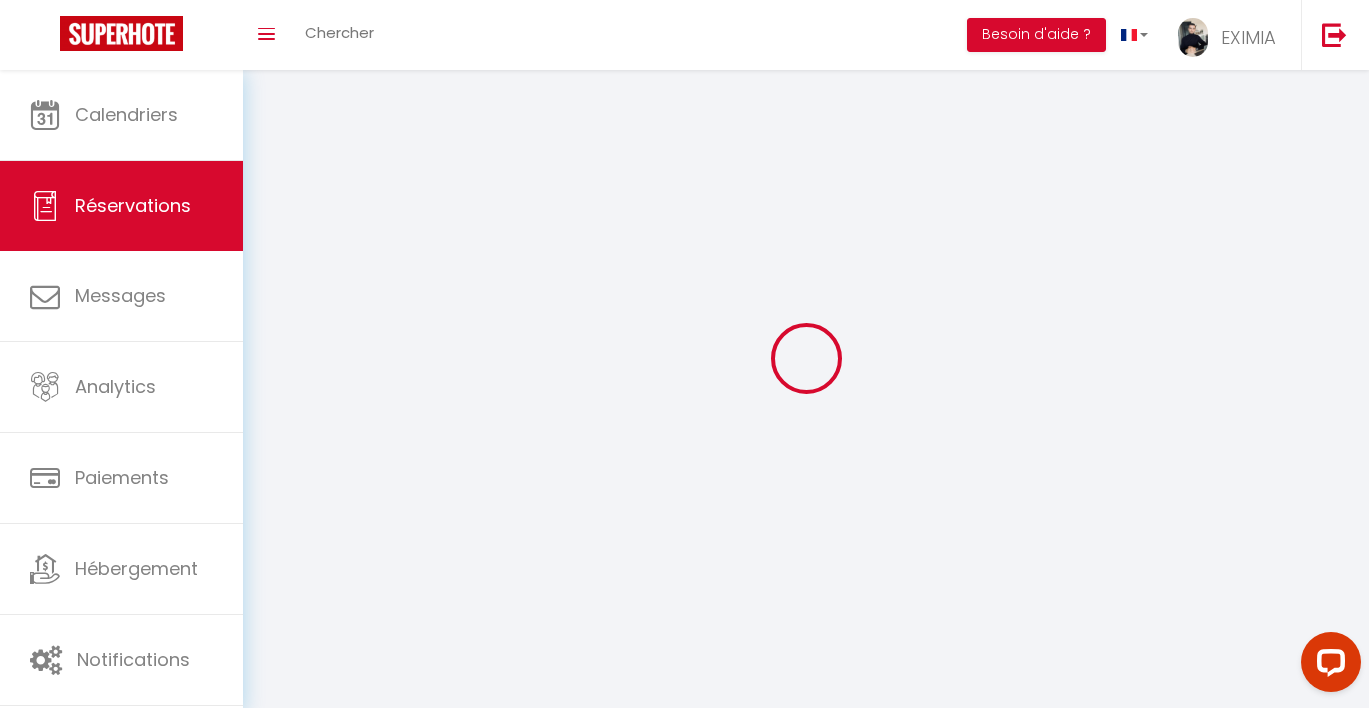 select 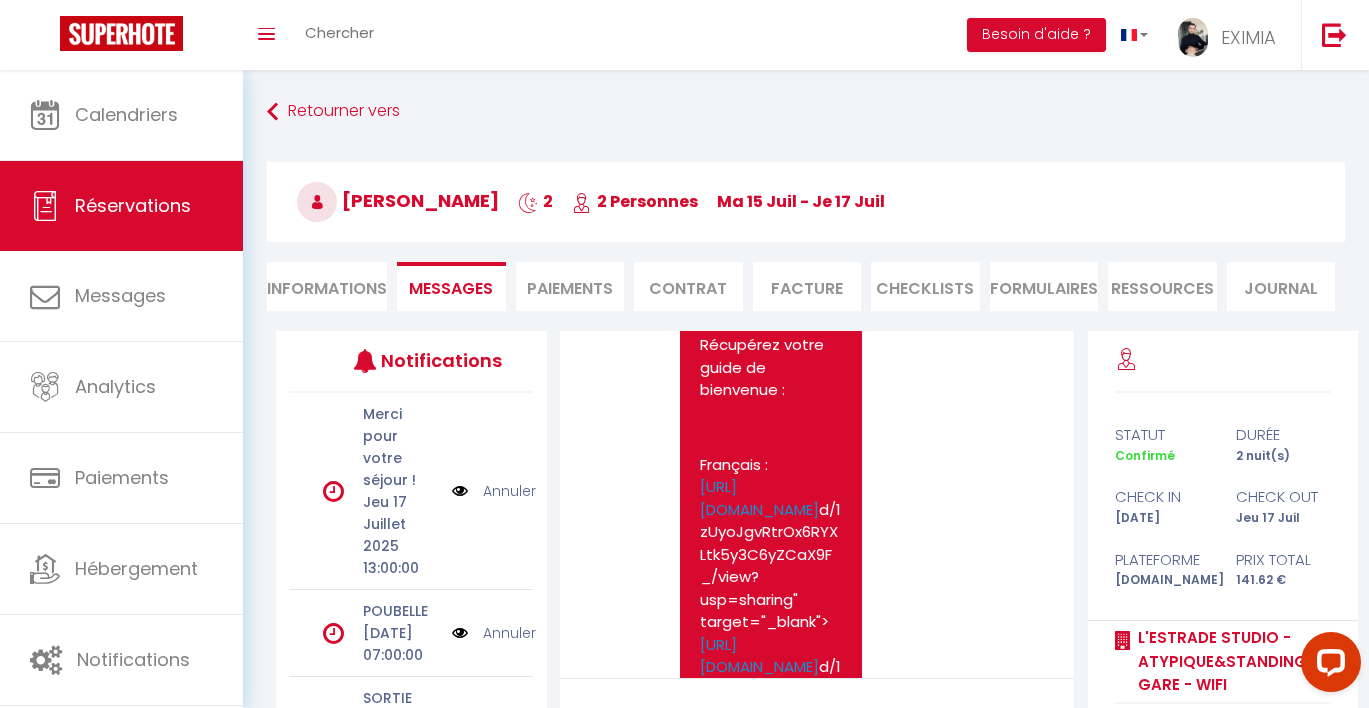 scroll, scrollTop: 1136, scrollLeft: 0, axis: vertical 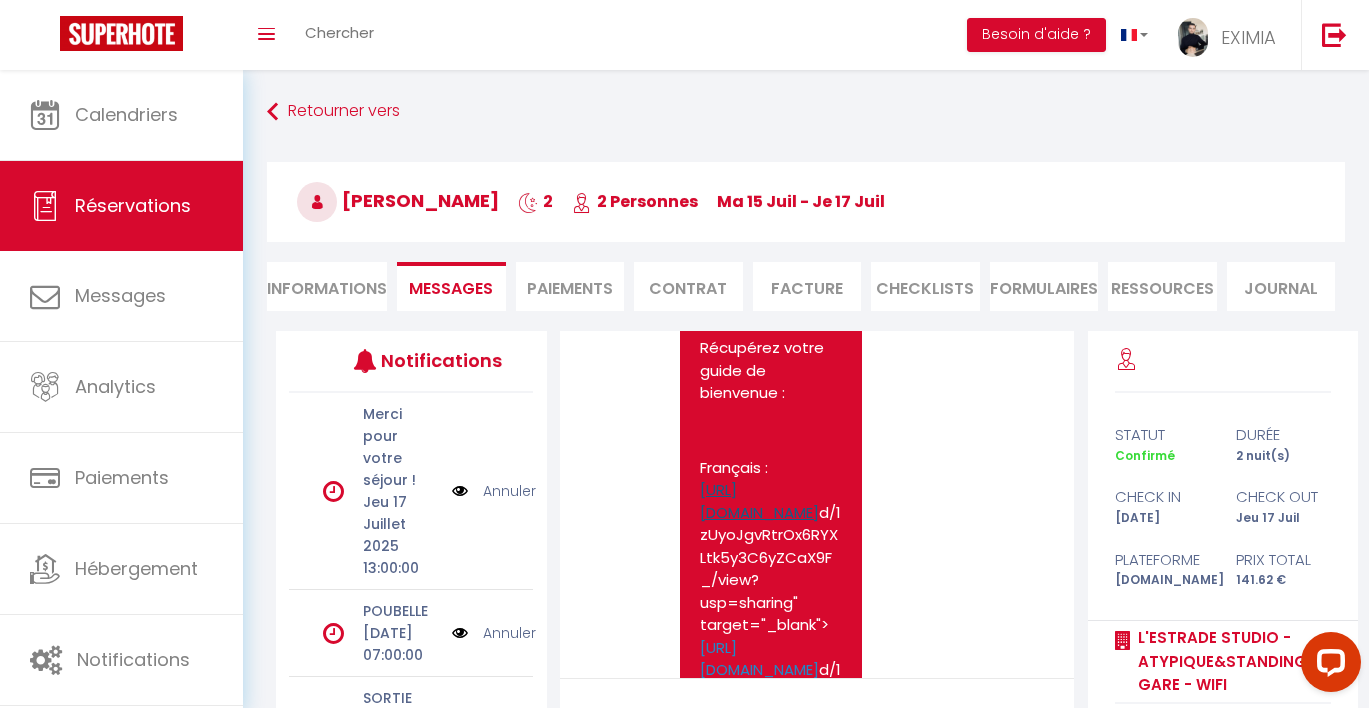 click on "[URL][DOMAIN_NAME]" at bounding box center [759, 501] 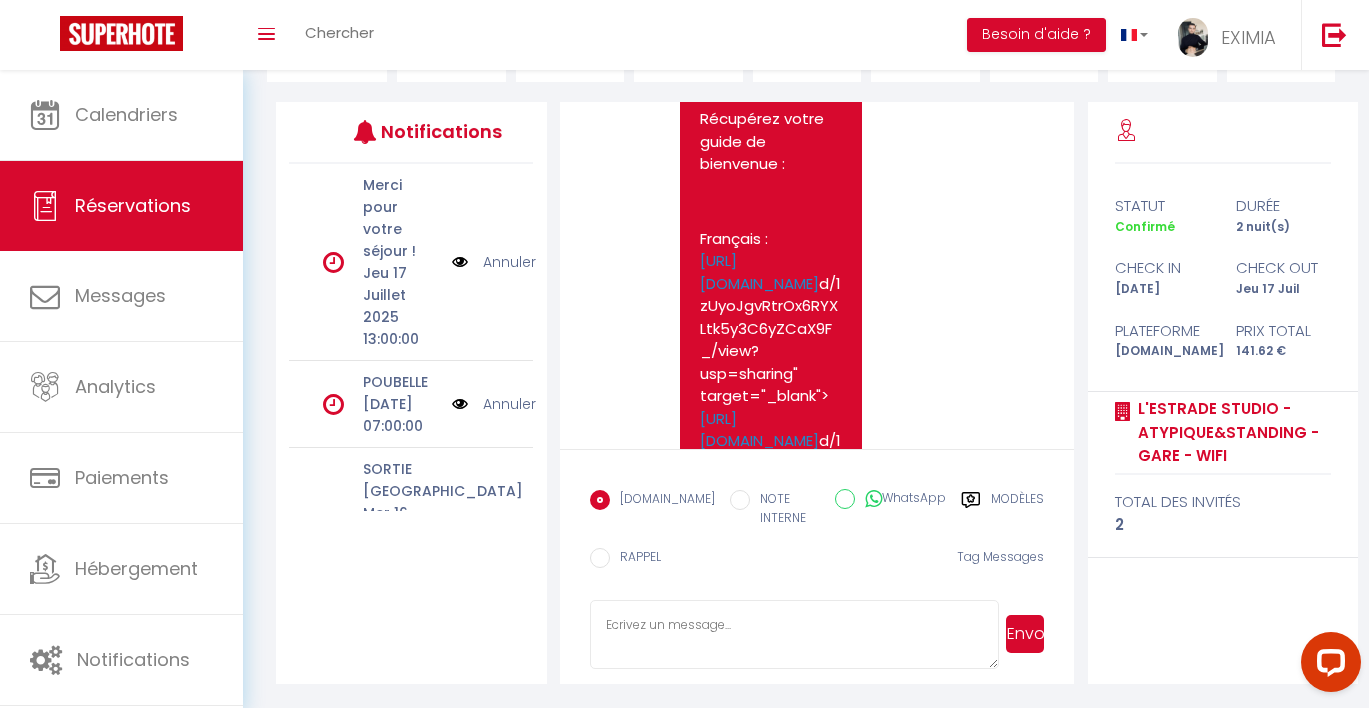 scroll, scrollTop: 229, scrollLeft: 0, axis: vertical 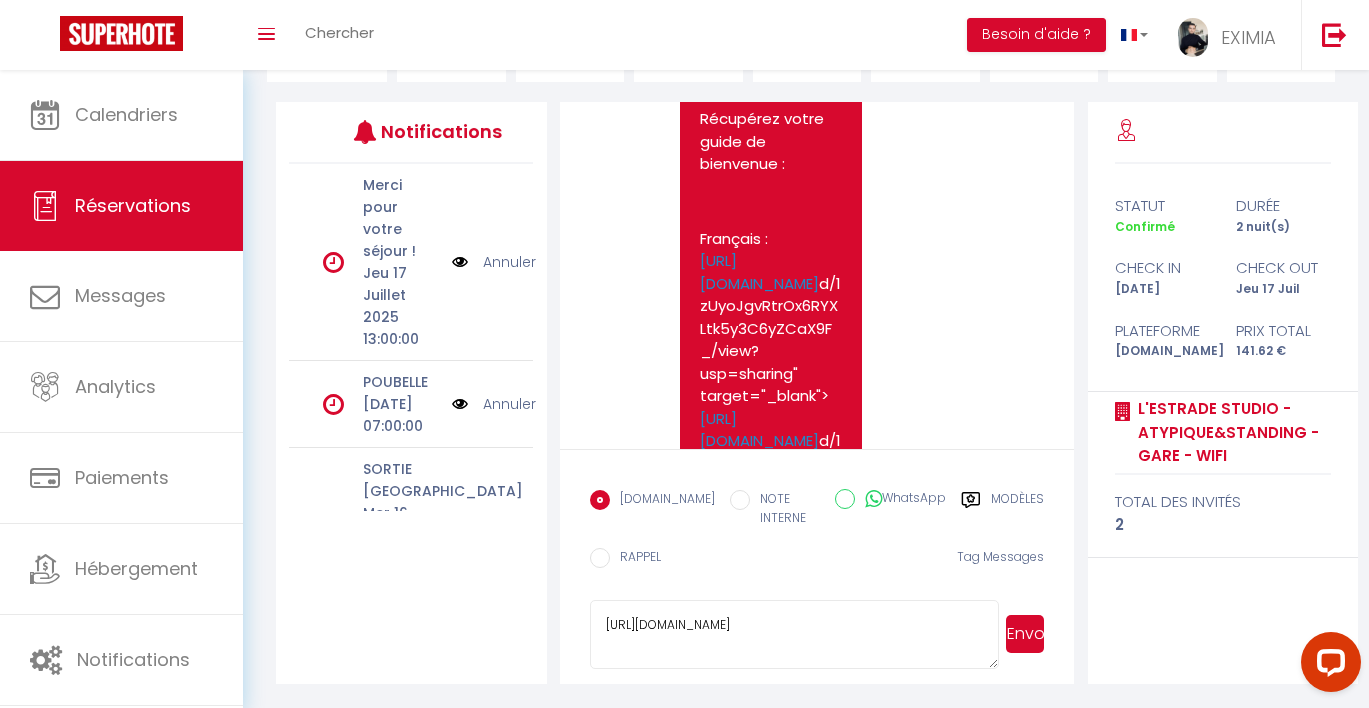 type on "[URL][DOMAIN_NAME]" 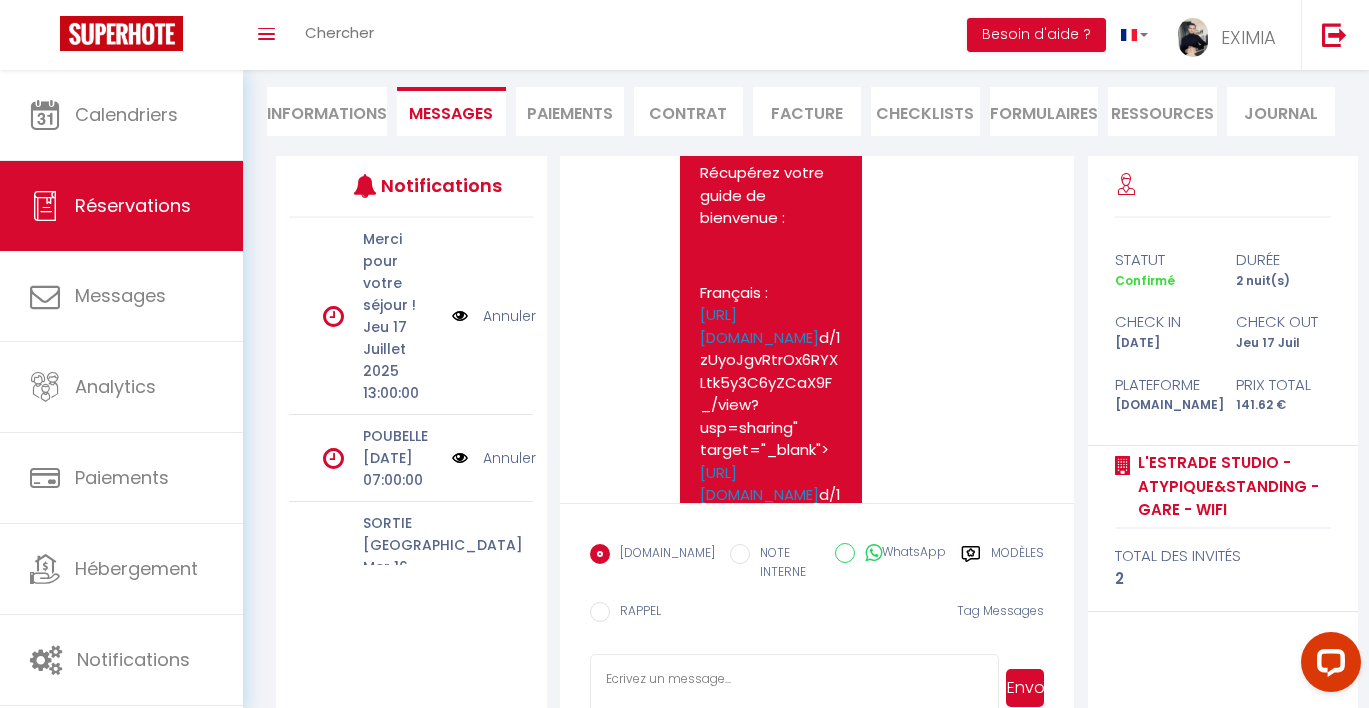 scroll, scrollTop: 232, scrollLeft: 0, axis: vertical 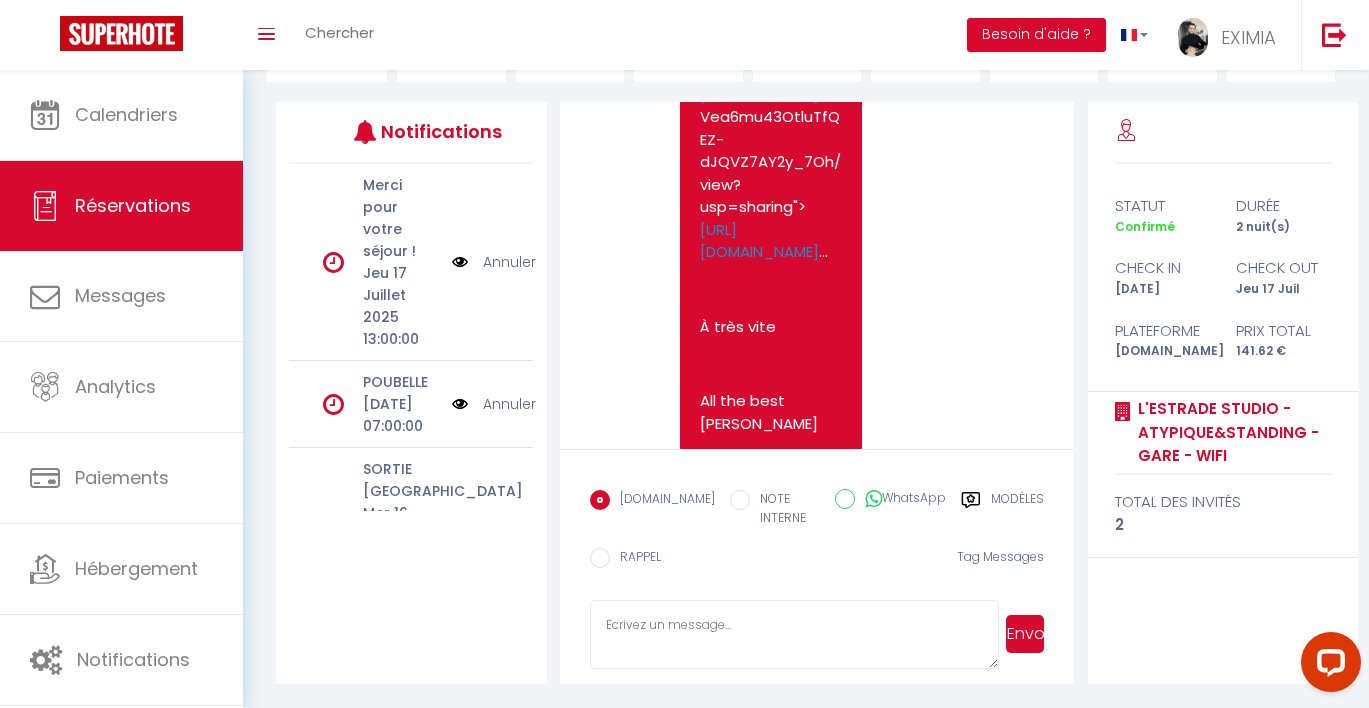 click at bounding box center [794, 635] 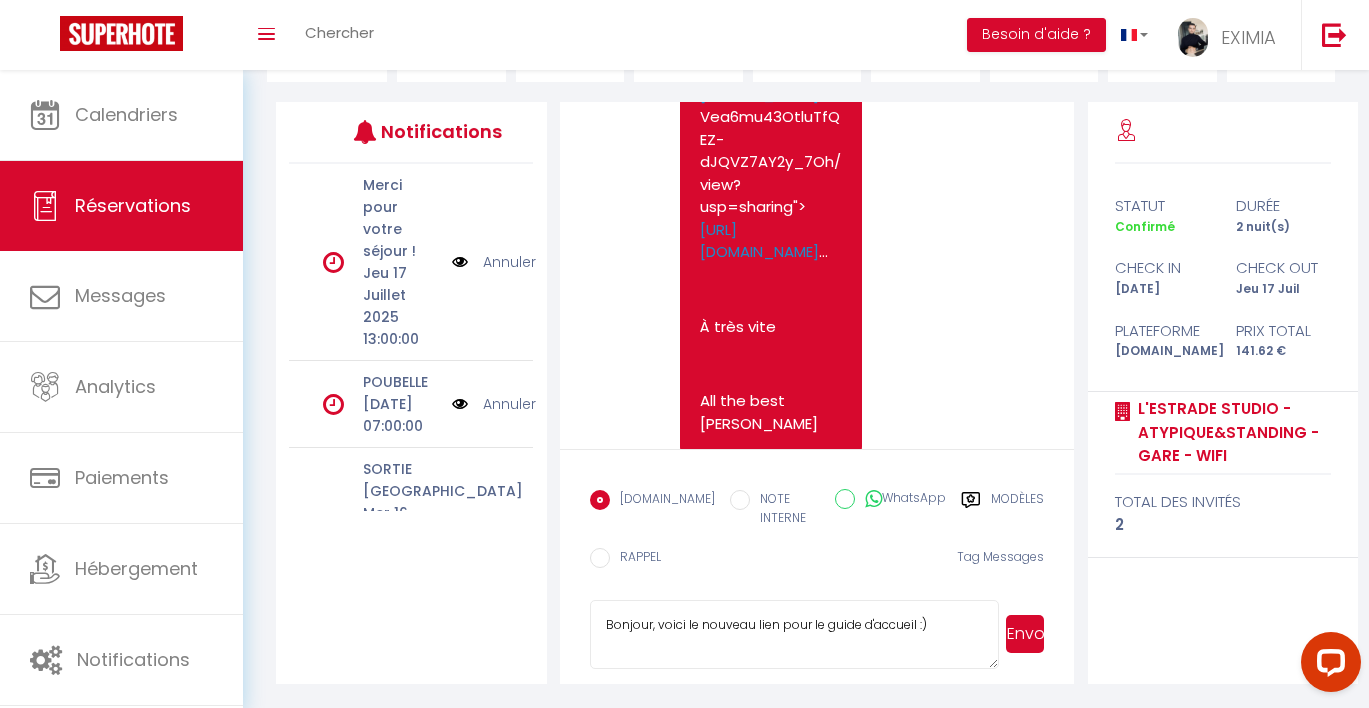 type on "Bonjour, voici le nouveau lien pour le guide d'accueil :)" 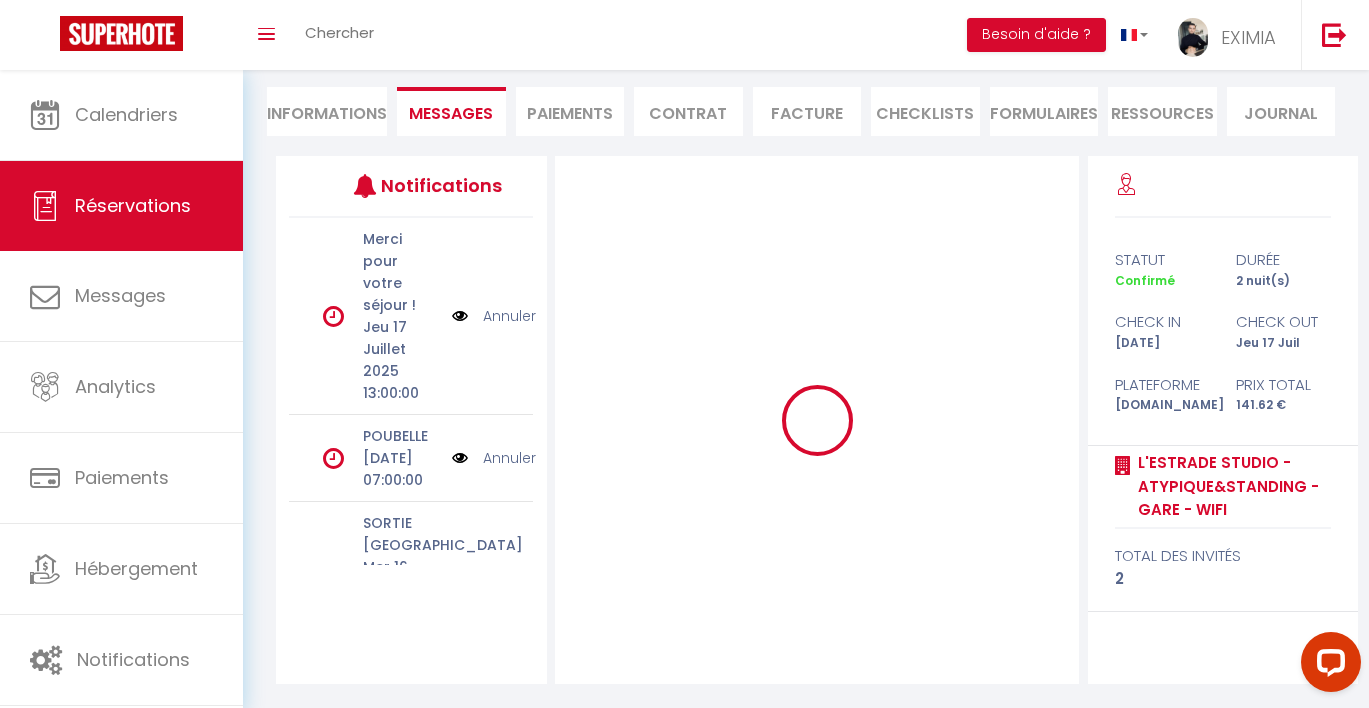 type 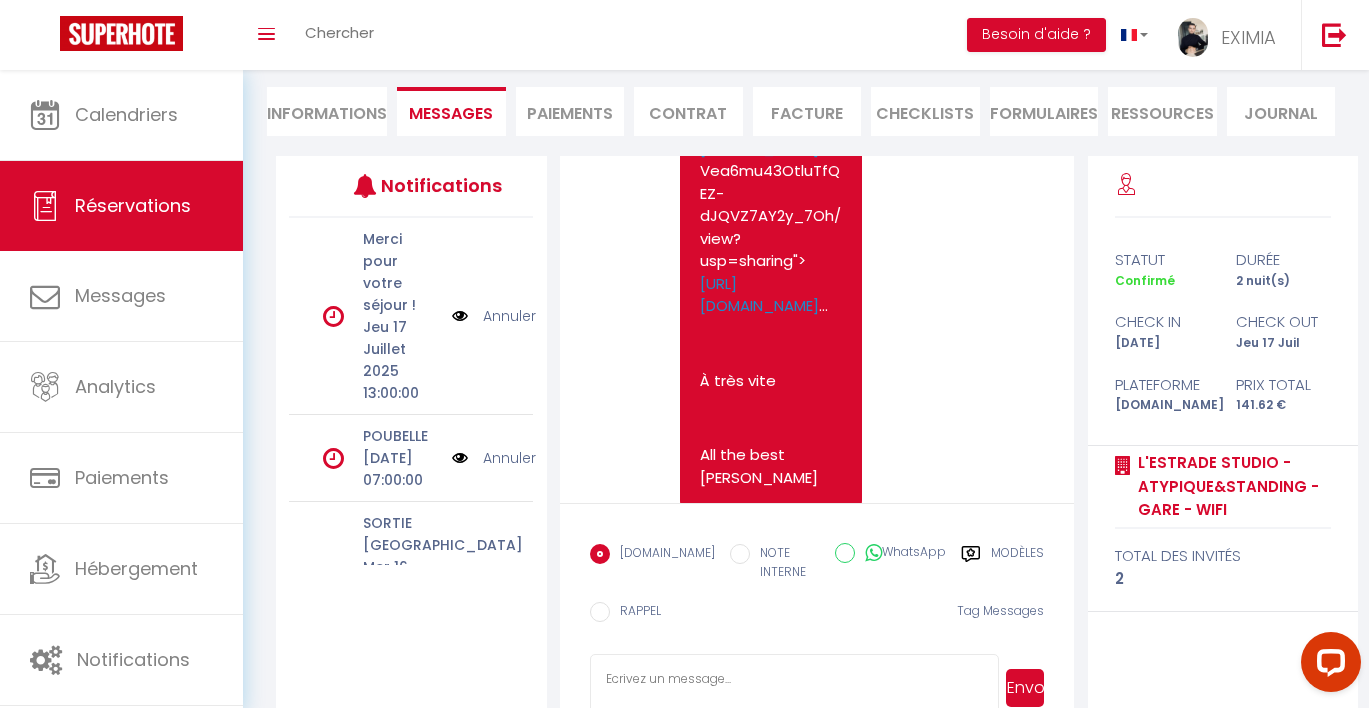 scroll, scrollTop: 1935, scrollLeft: 0, axis: vertical 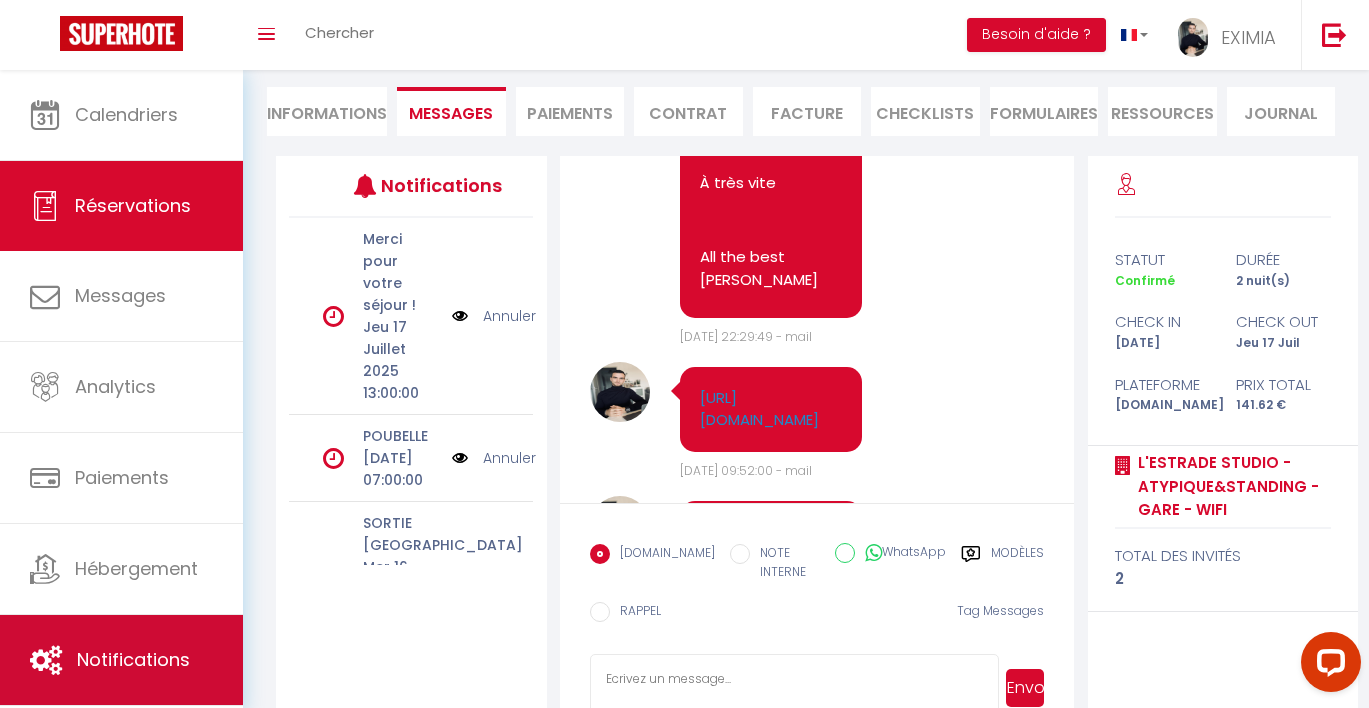 click on "Notifications" at bounding box center [121, 660] 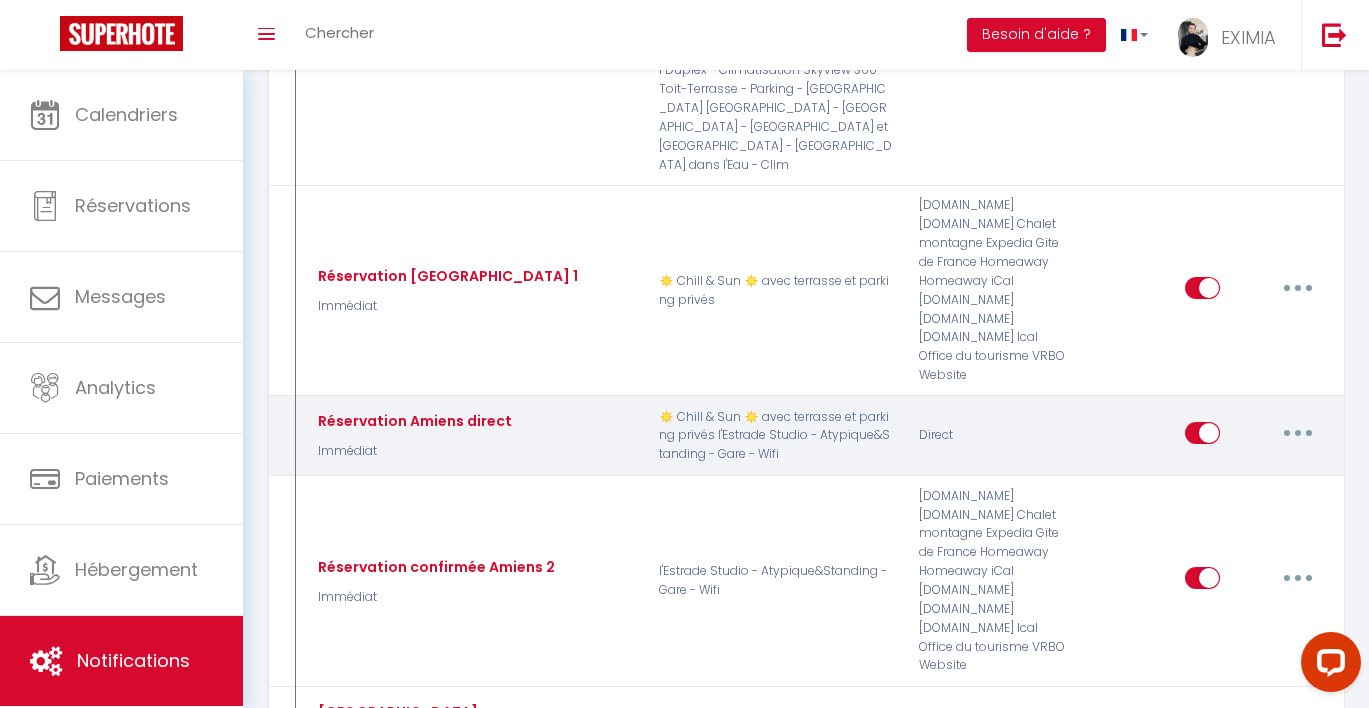 scroll, scrollTop: 1247, scrollLeft: 0, axis: vertical 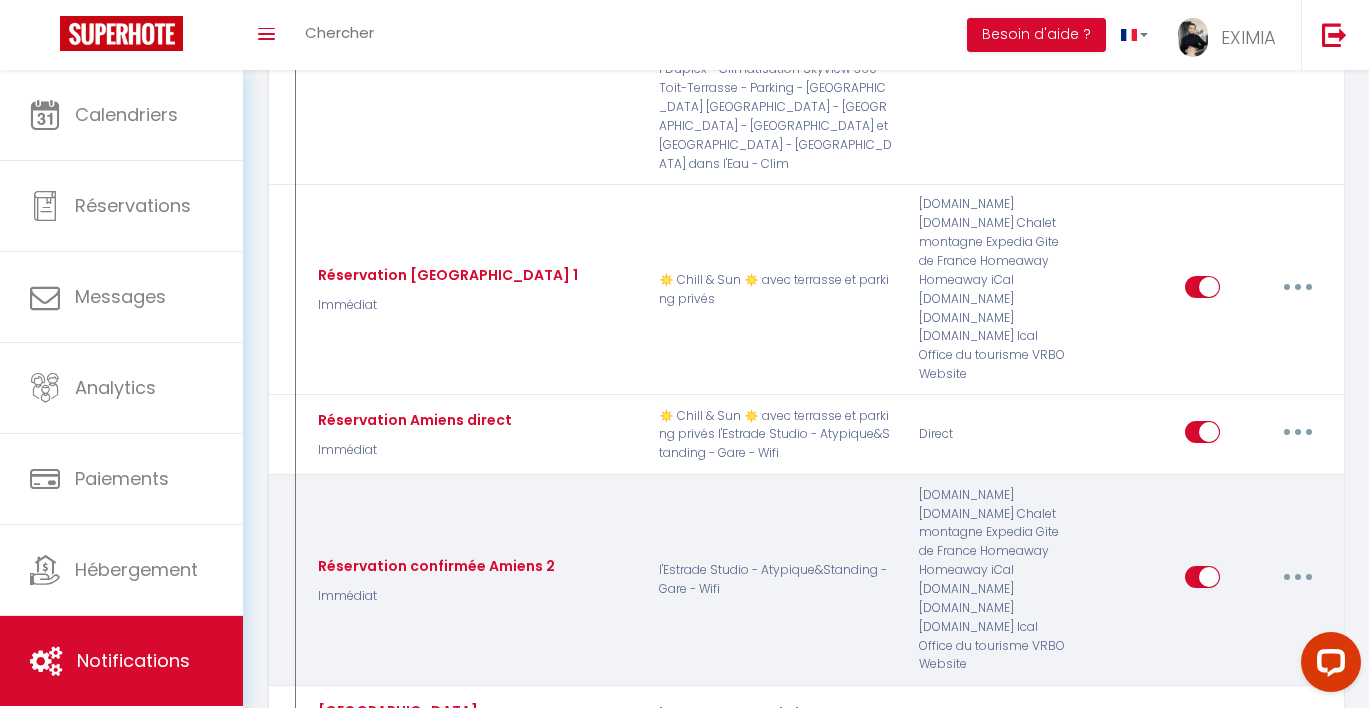 click on "Editer   Dupliquer   Tester   Supprimer" at bounding box center [1210, 580] 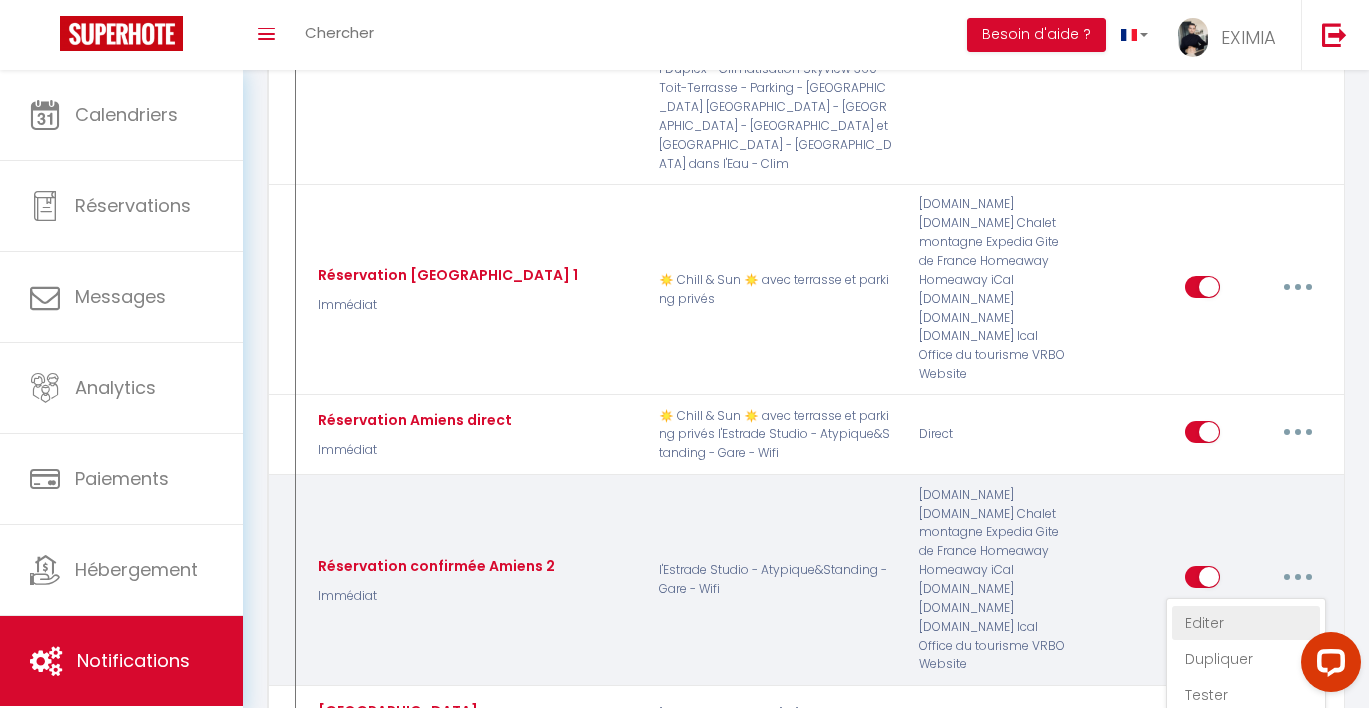 click on "Editer" at bounding box center [1246, 623] 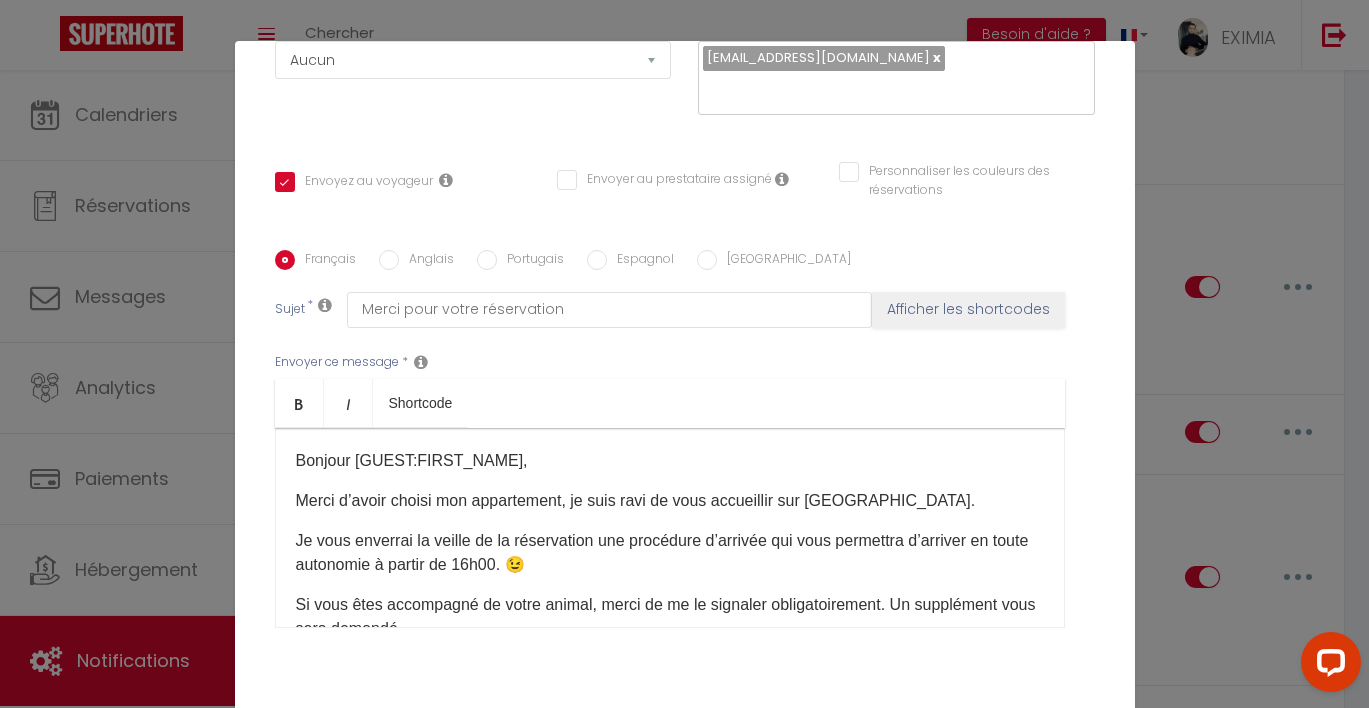 scroll, scrollTop: 365, scrollLeft: 0, axis: vertical 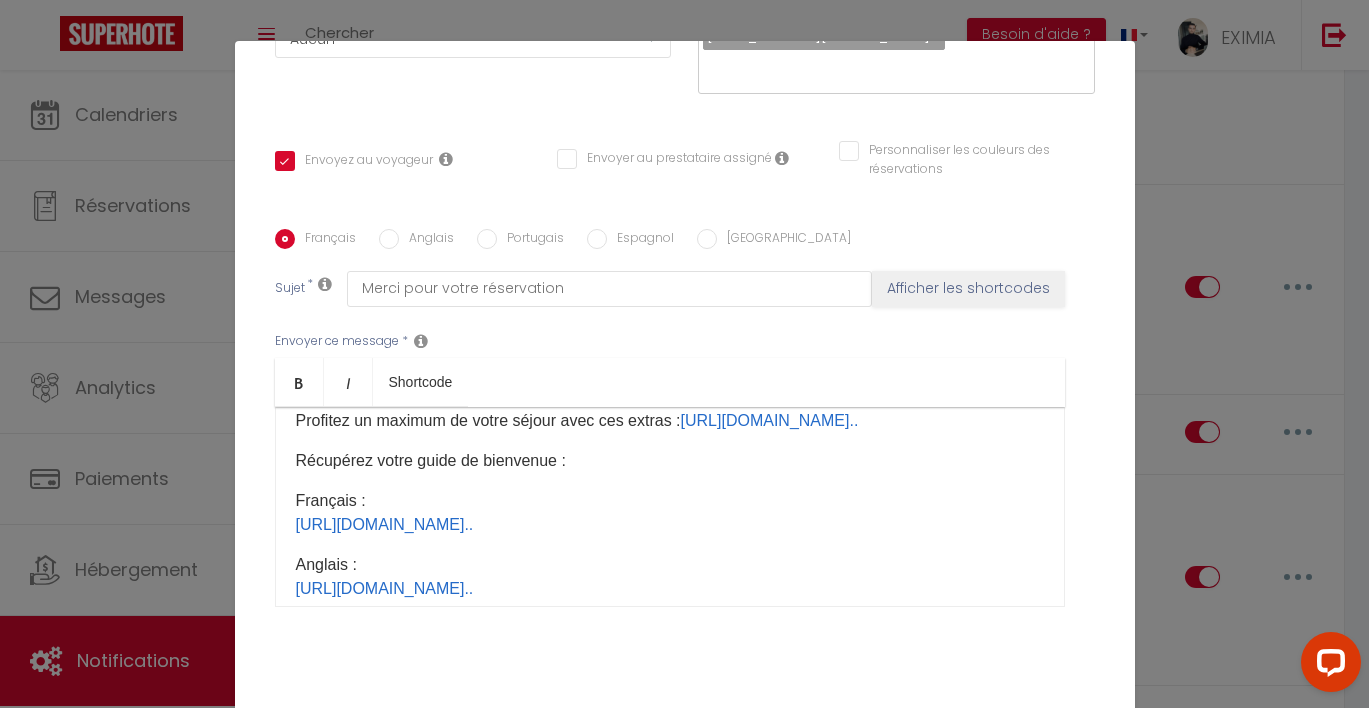 click on "Français : [URL][DOMAIN_NAME].." at bounding box center (670, 513) 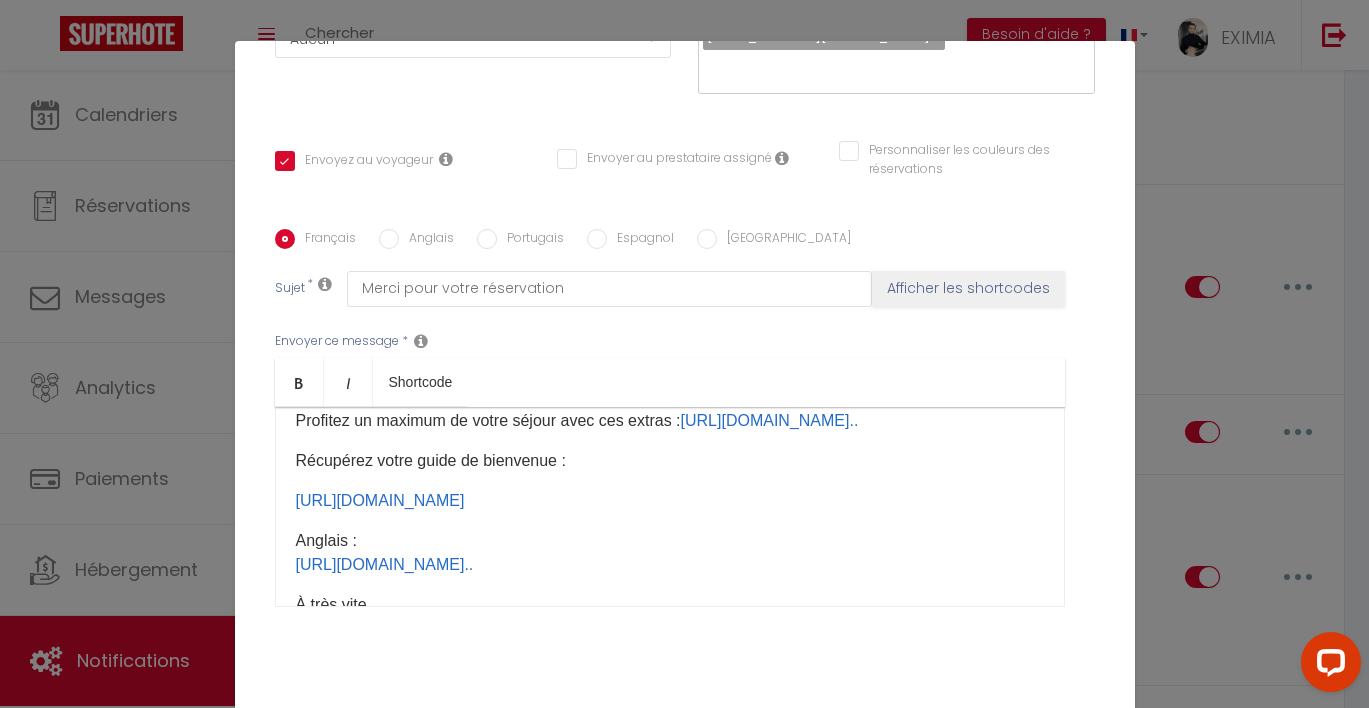 click on "Anglais :  [URL][DOMAIN_NAME].." at bounding box center [670, 553] 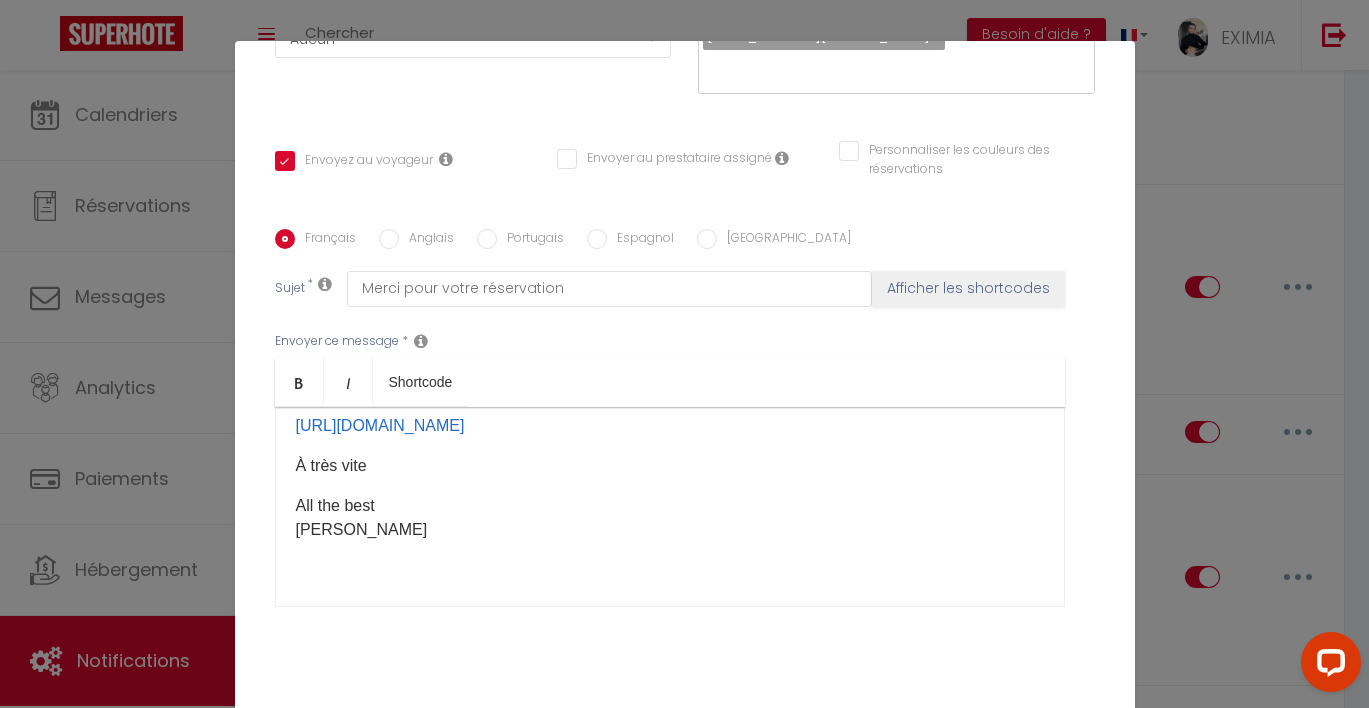 scroll, scrollTop: 303, scrollLeft: 0, axis: vertical 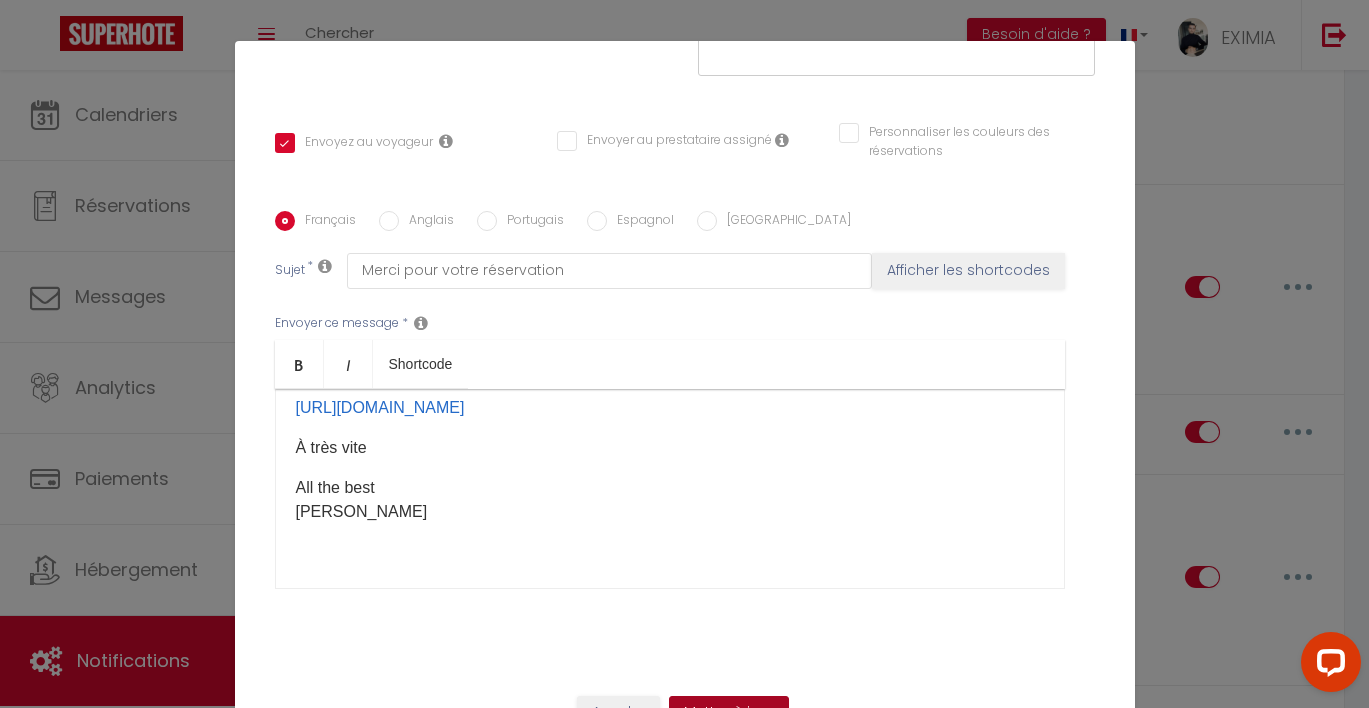 click on "Mettre à jour" at bounding box center [729, 713] 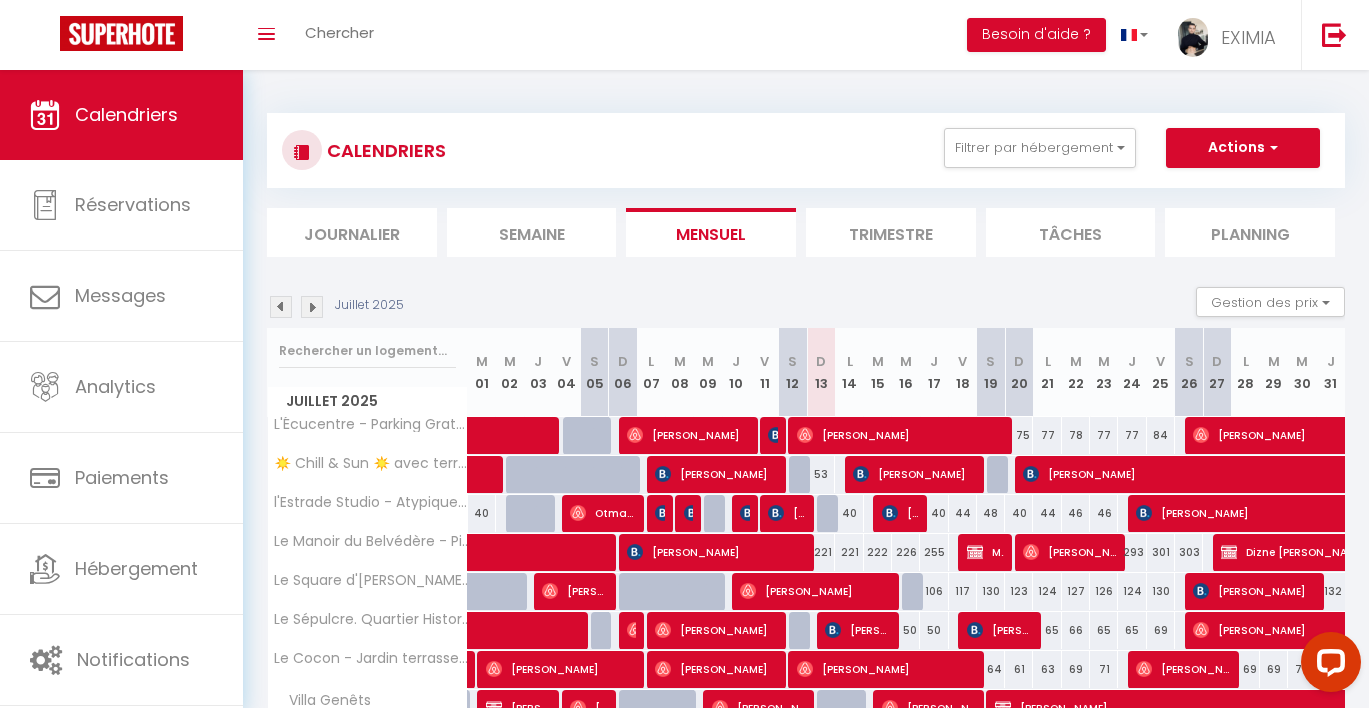scroll, scrollTop: 0, scrollLeft: 0, axis: both 